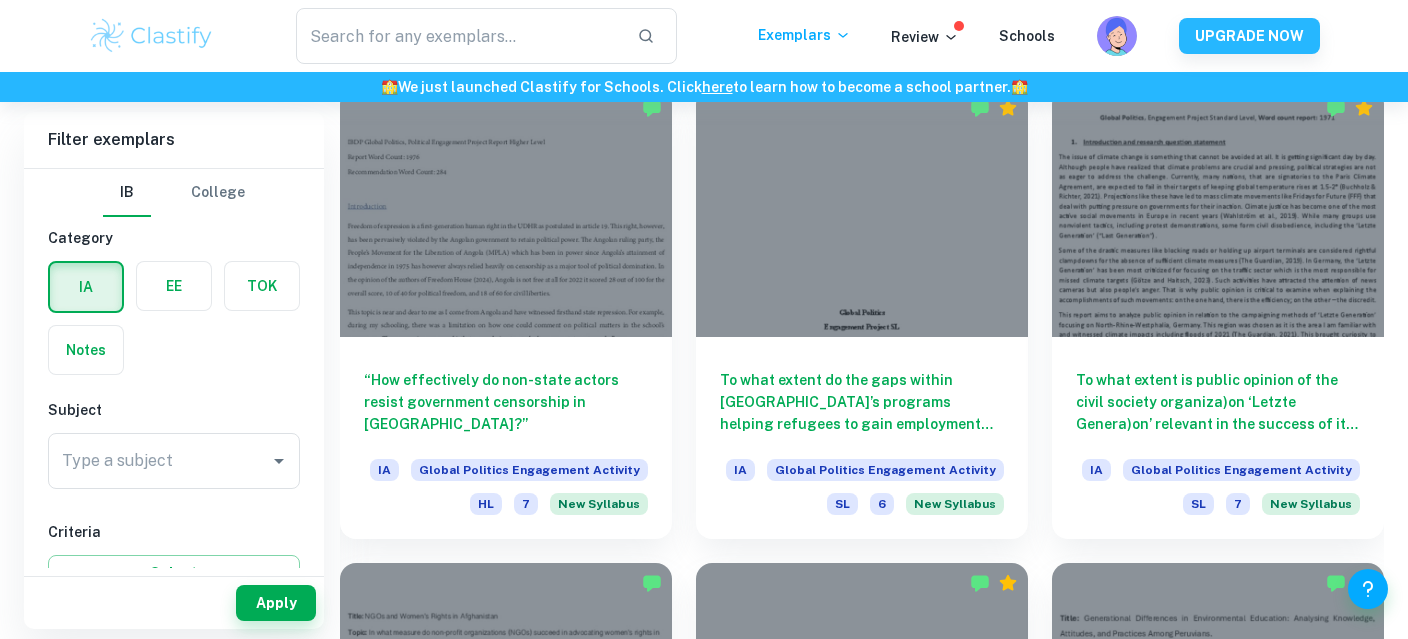 scroll, scrollTop: 584, scrollLeft: 0, axis: vertical 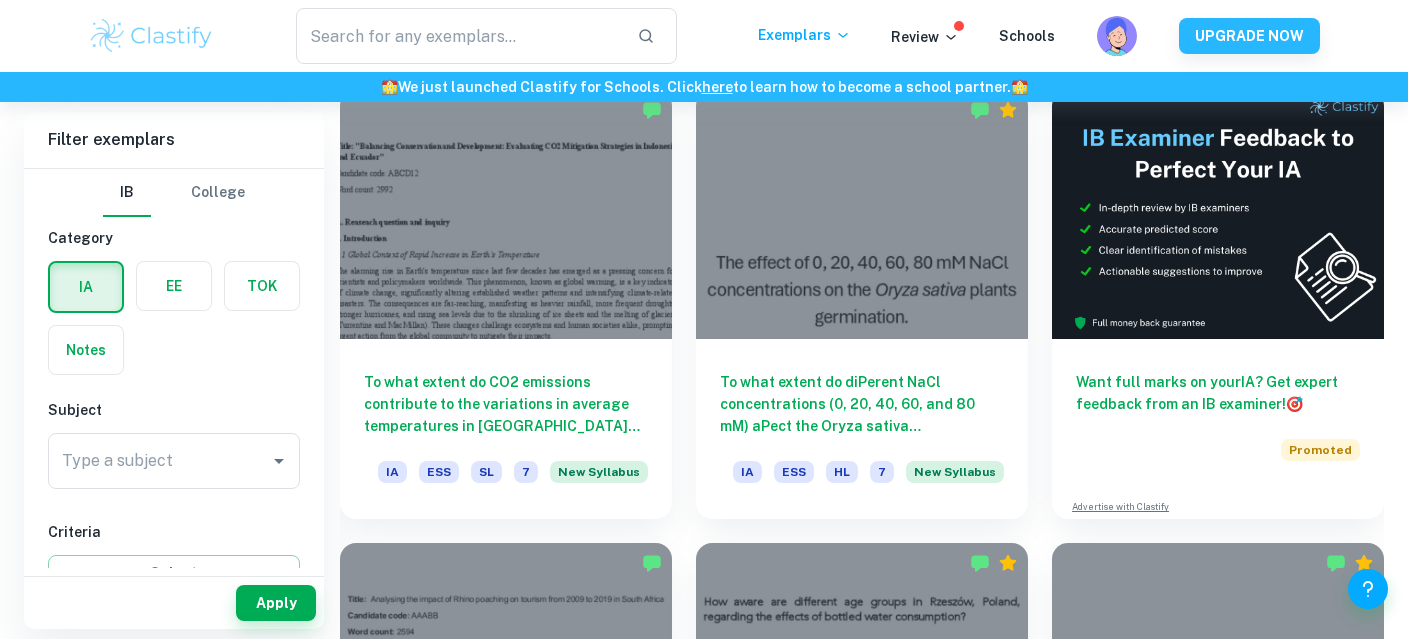 click on "We value your privacy We use cookies to enhance your browsing experience, serve personalised ads or content, and analyse our traffic. By clicking "Accept All", you consent to our use of cookies.   Cookie Policy Customise   Reject All   Accept All   Customise Consent Preferences   We use cookies to help you navigate efficiently and perform certain functions. You will find detailed information about all cookies under each consent category below. The cookies that are categorised as "Necessary" are stored on your browser as they are essential for enabling the basic functionalities of the site. ...  Show more For more information on how Google's third-party cookies operate and handle your data, see:   Google Privacy Policy Necessary Always Active Necessary cookies are required to enable the basic features of this site, such as providing secure log-in or adjusting your consent preferences. These cookies do not store any personally identifiable data. Functional Analytics Performance Advertisement Uncategorised" at bounding box center [704, -265] 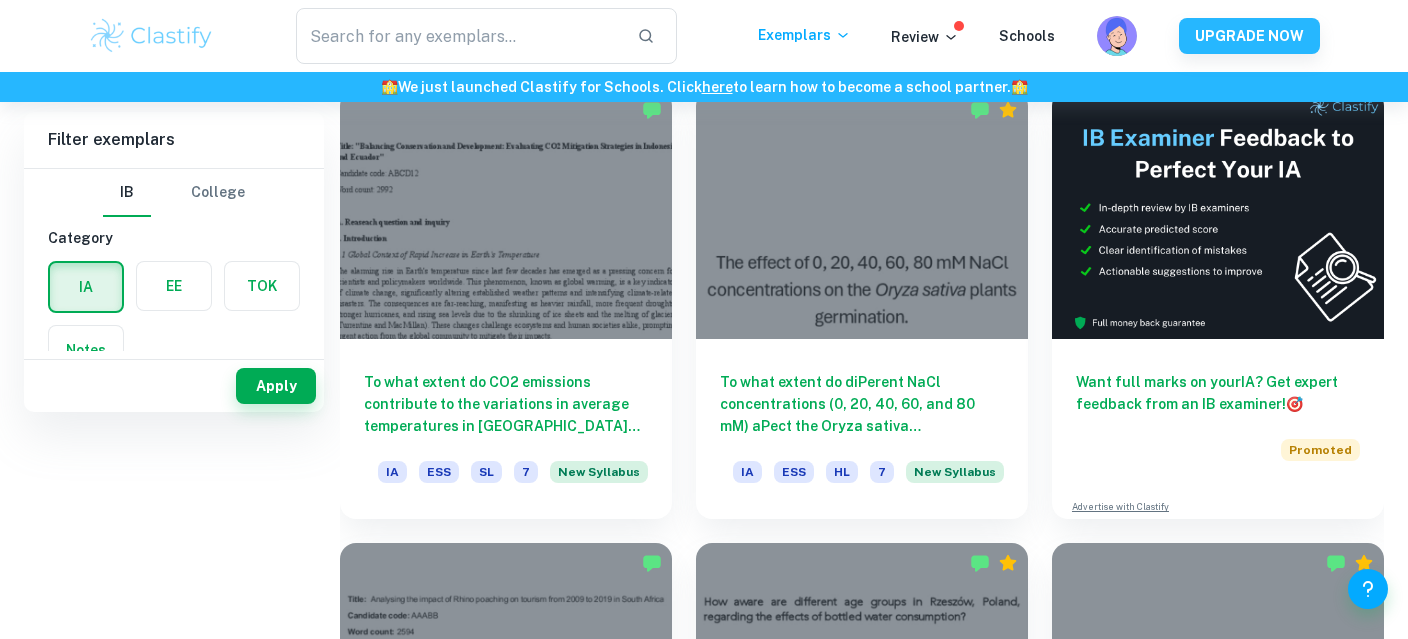 scroll, scrollTop: 0, scrollLeft: 0, axis: both 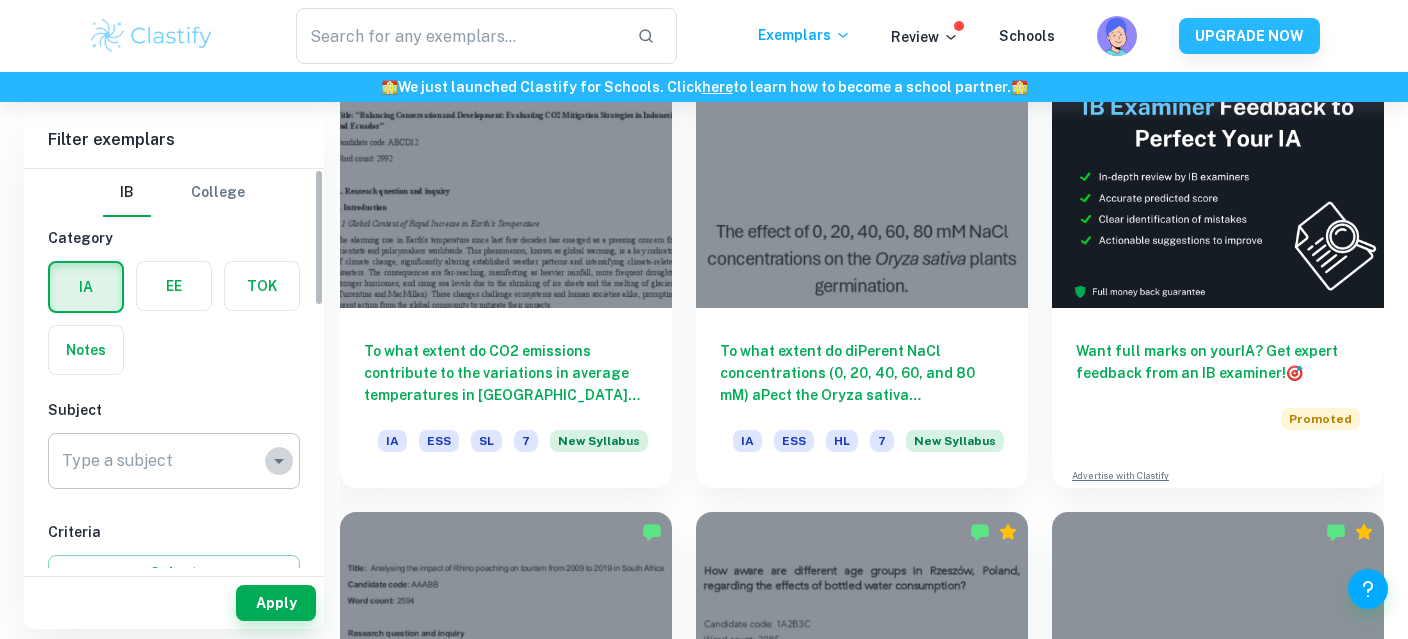 click 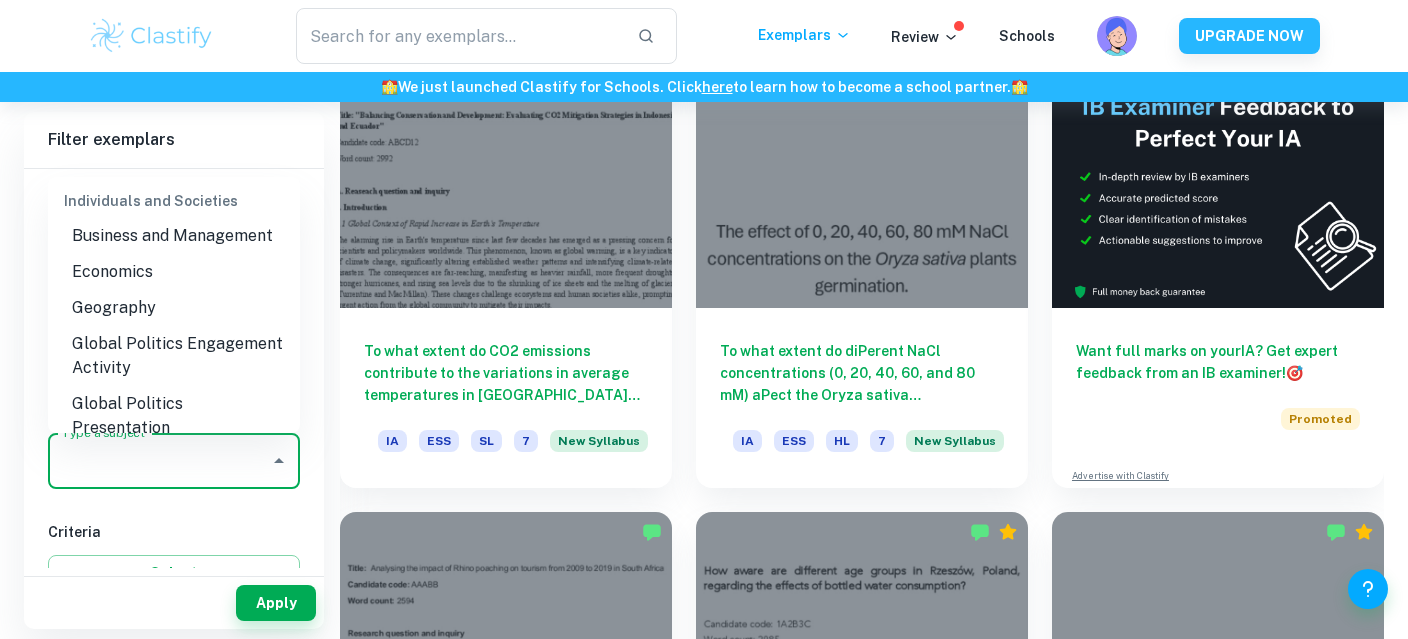 scroll, scrollTop: 1949, scrollLeft: 0, axis: vertical 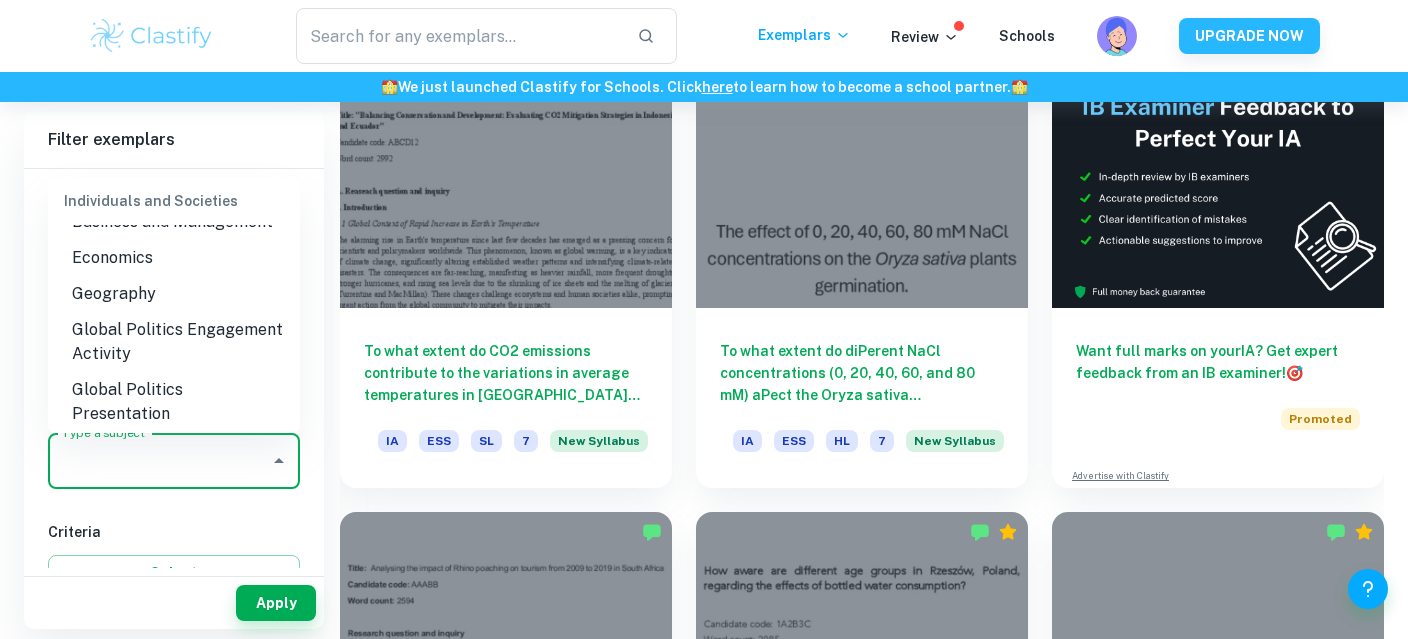 click on "Global Politics Engagement Activity" at bounding box center [174, 342] 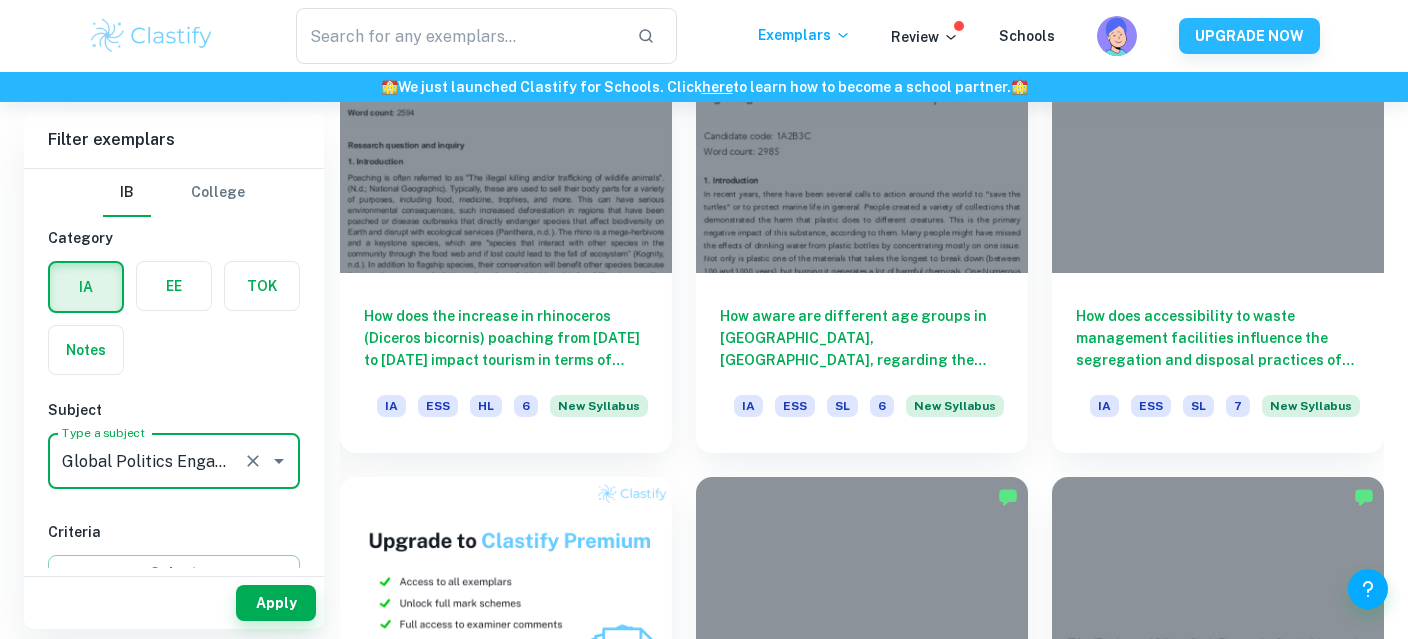 scroll, scrollTop: 1164, scrollLeft: 0, axis: vertical 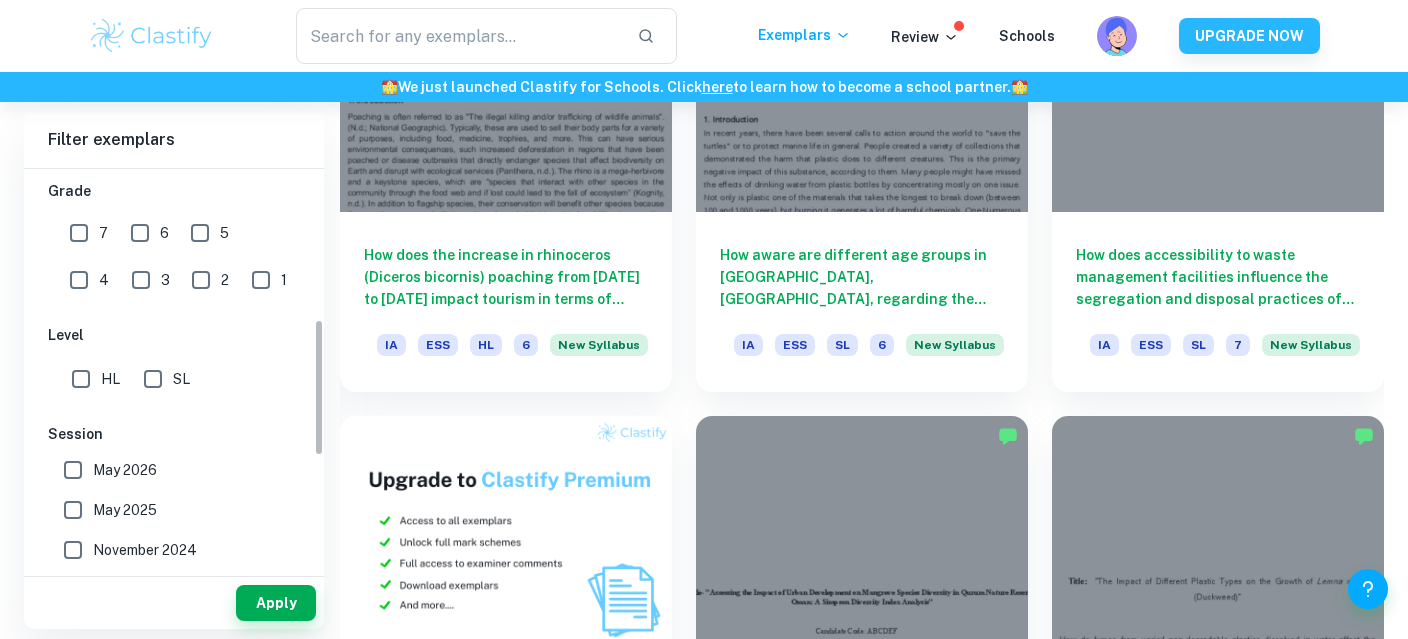 drag, startPoint x: 316, startPoint y: 224, endPoint x: 336, endPoint y: 373, distance: 150.33629 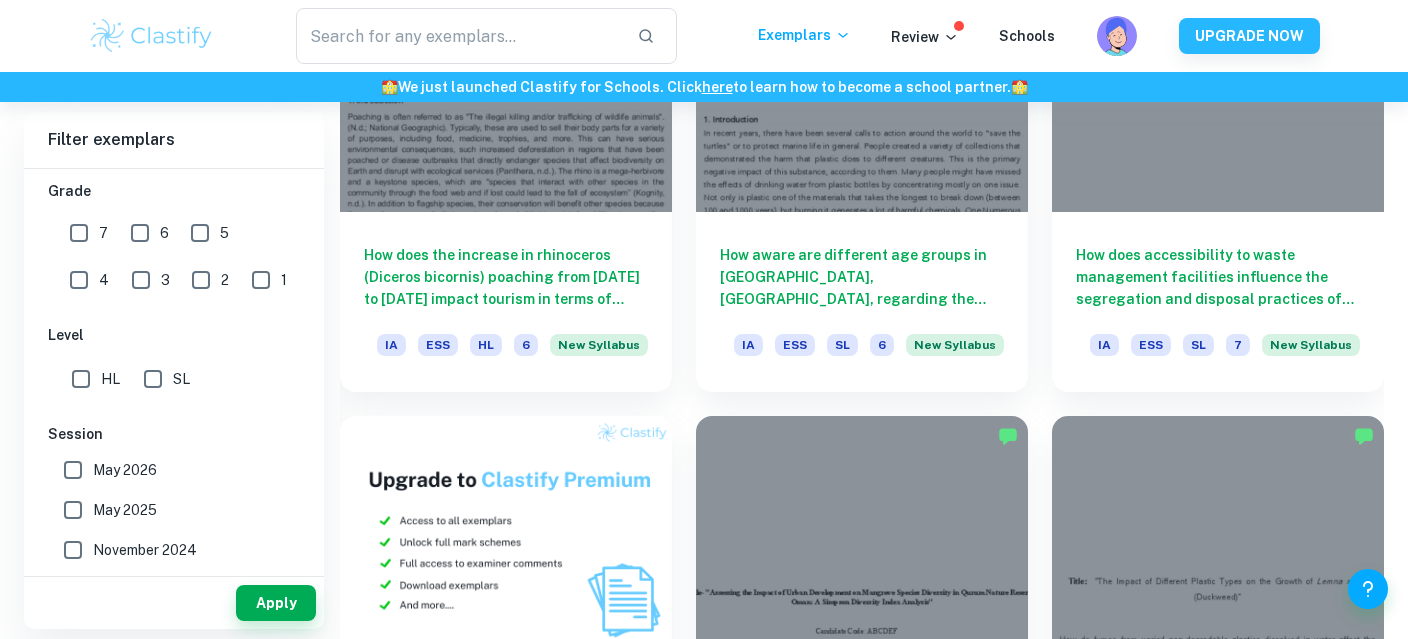drag, startPoint x: 80, startPoint y: 379, endPoint x: 97, endPoint y: 375, distance: 17.464249 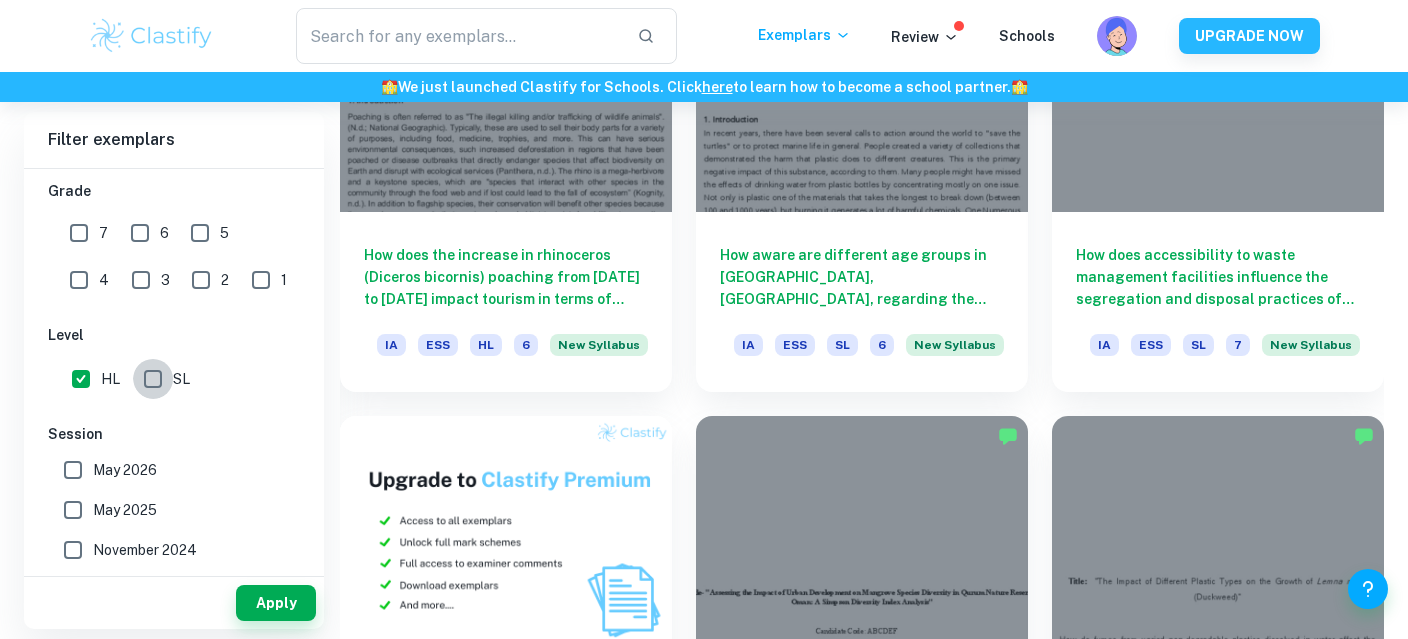 click on "SL" at bounding box center (153, 379) 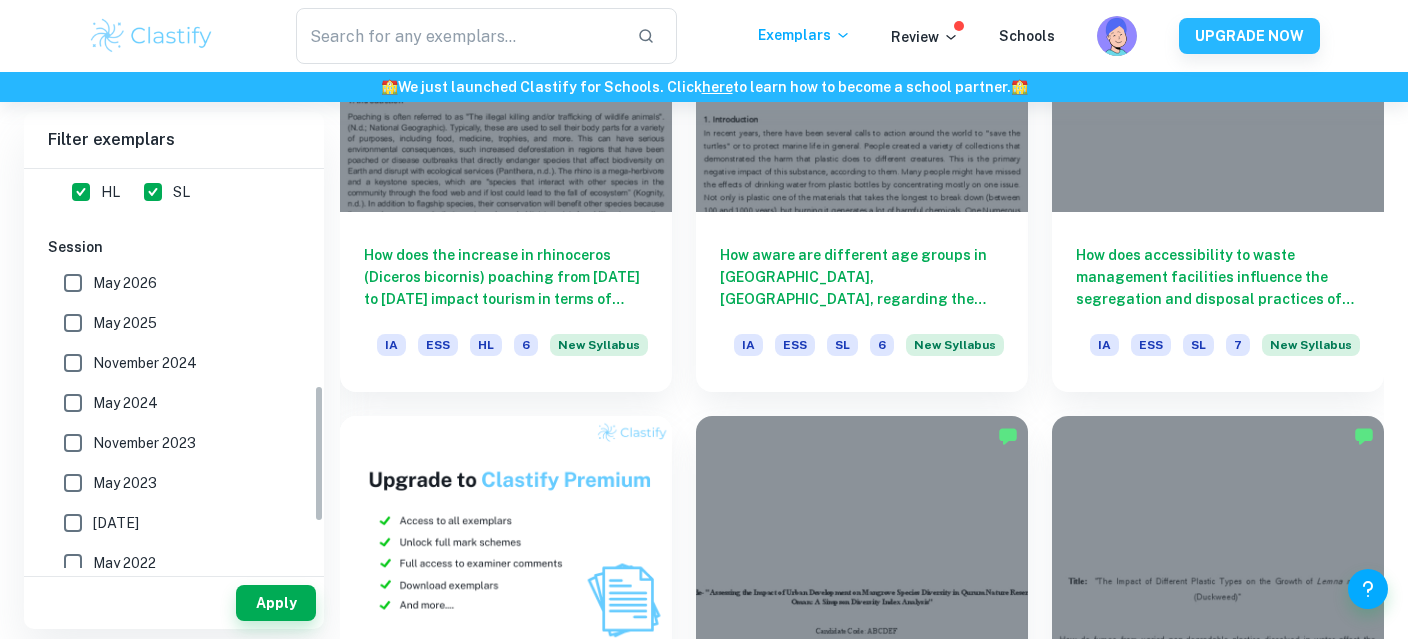 scroll, scrollTop: 625, scrollLeft: 0, axis: vertical 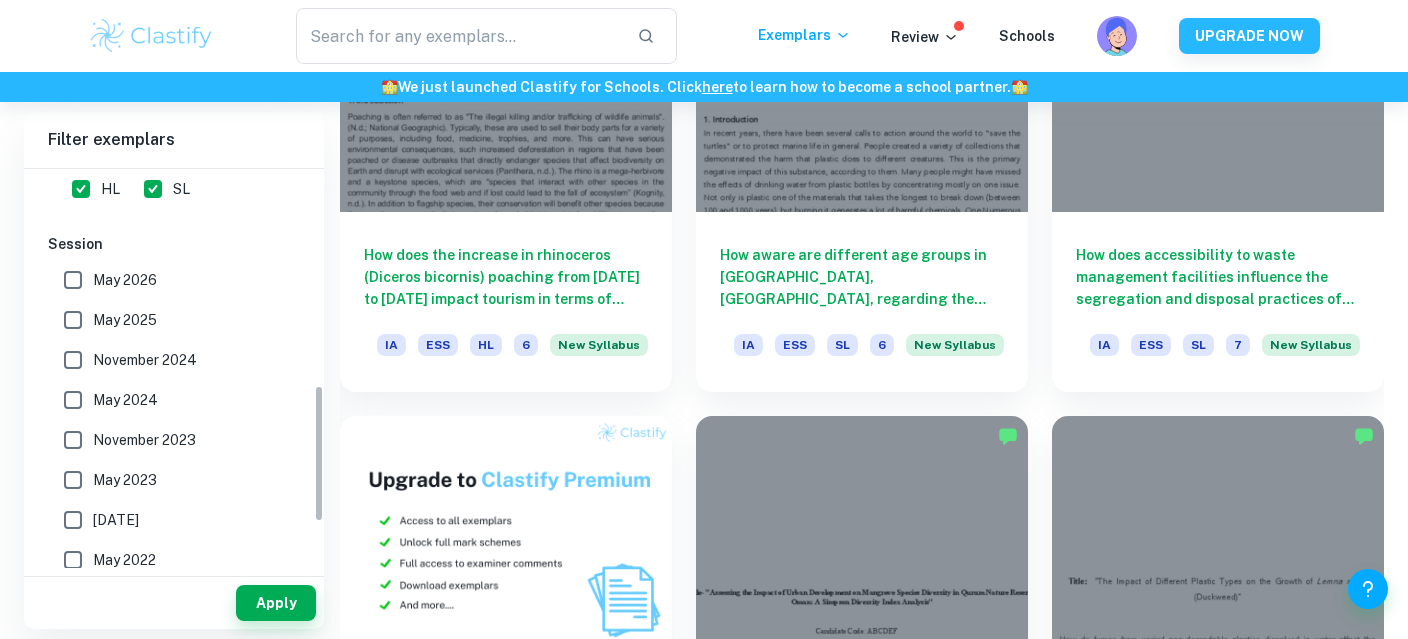 drag, startPoint x: 319, startPoint y: 336, endPoint x: 309, endPoint y: 403, distance: 67.74216 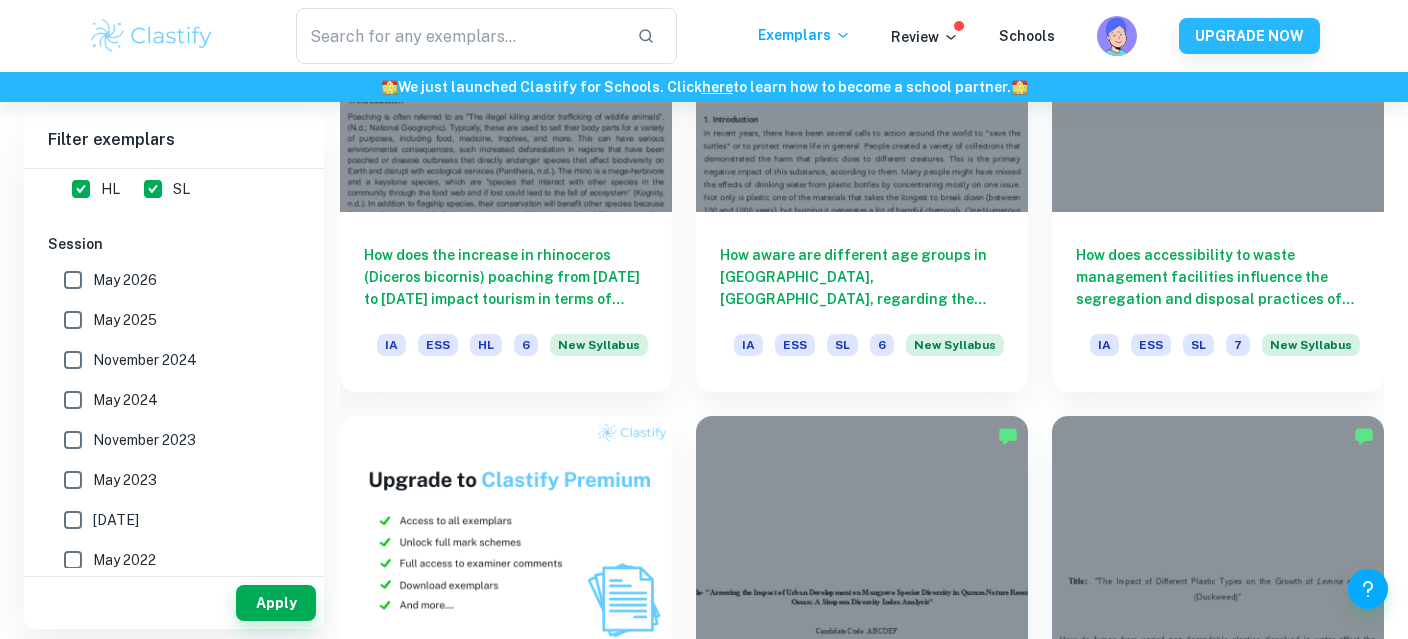 click on "May 2026" at bounding box center (73, 280) 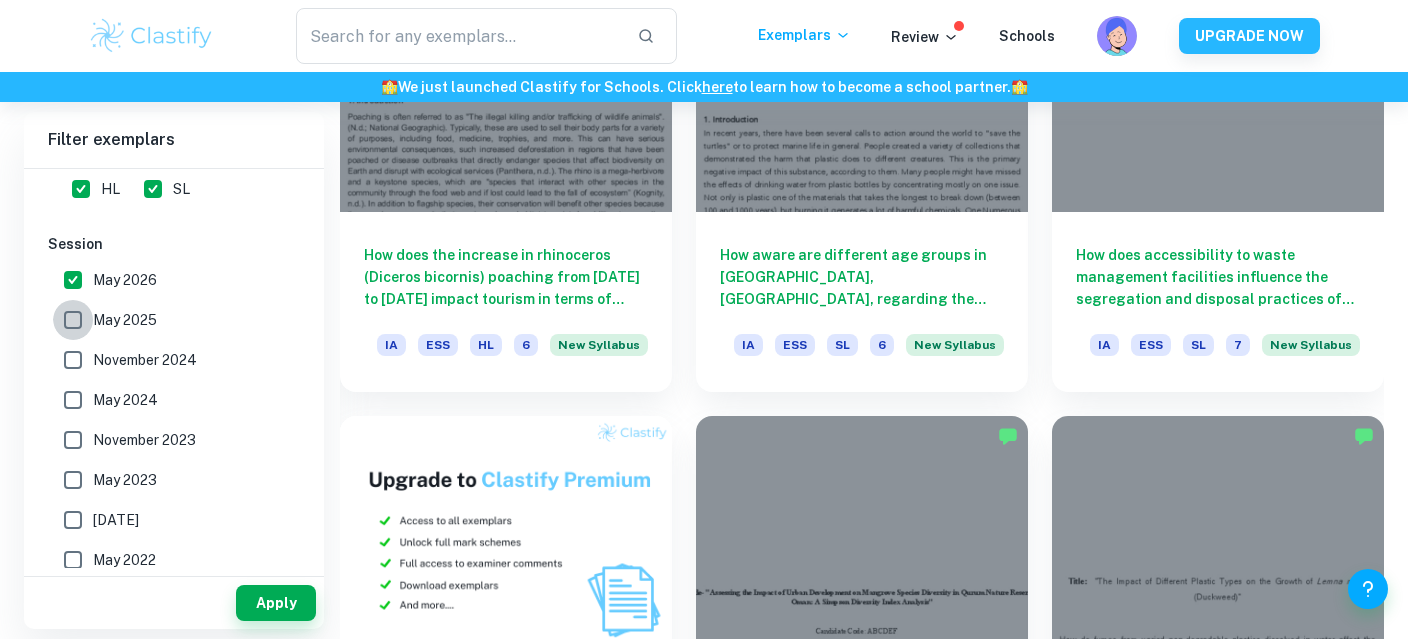 click on "May 2025" at bounding box center (73, 320) 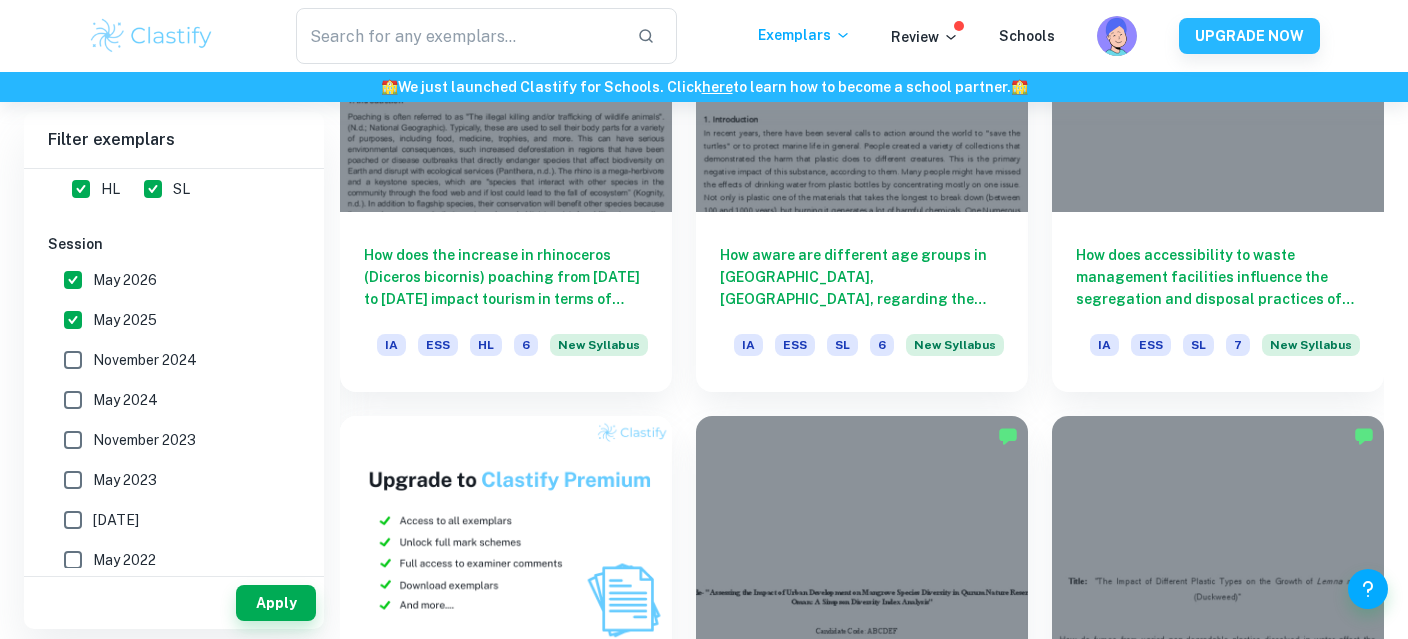 click on "November 2024" at bounding box center [73, 360] 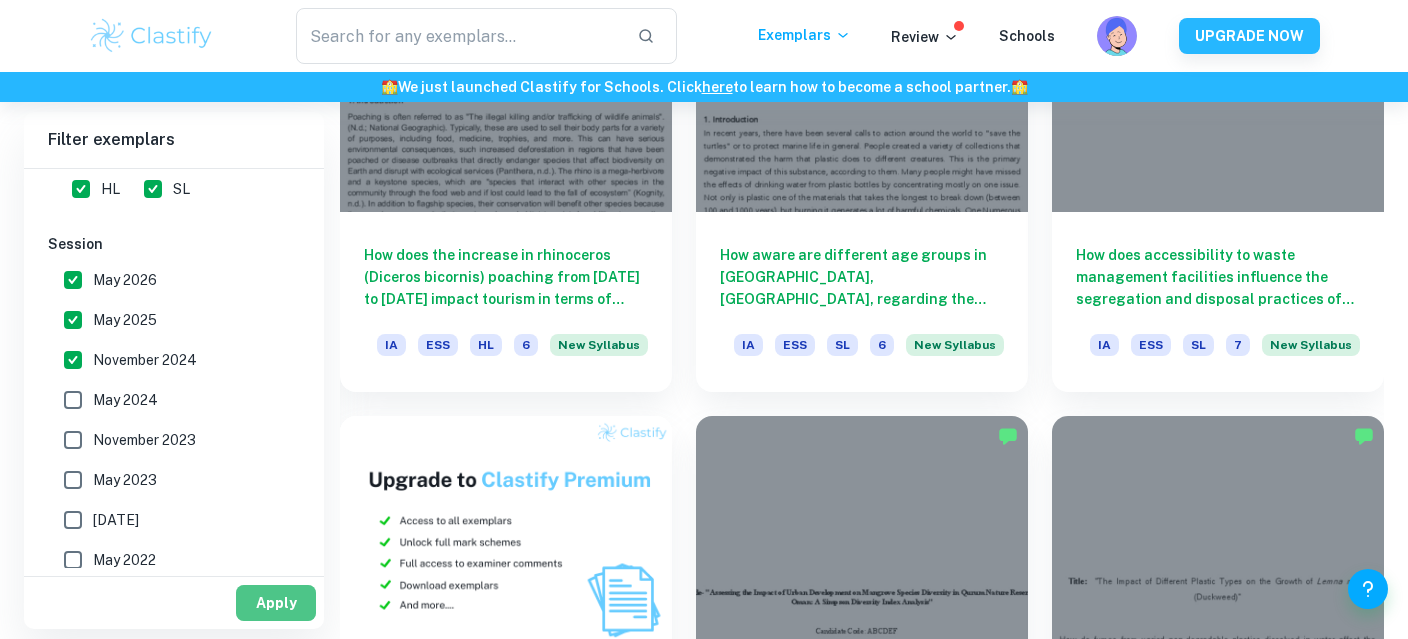 click on "Apply" at bounding box center (276, 603) 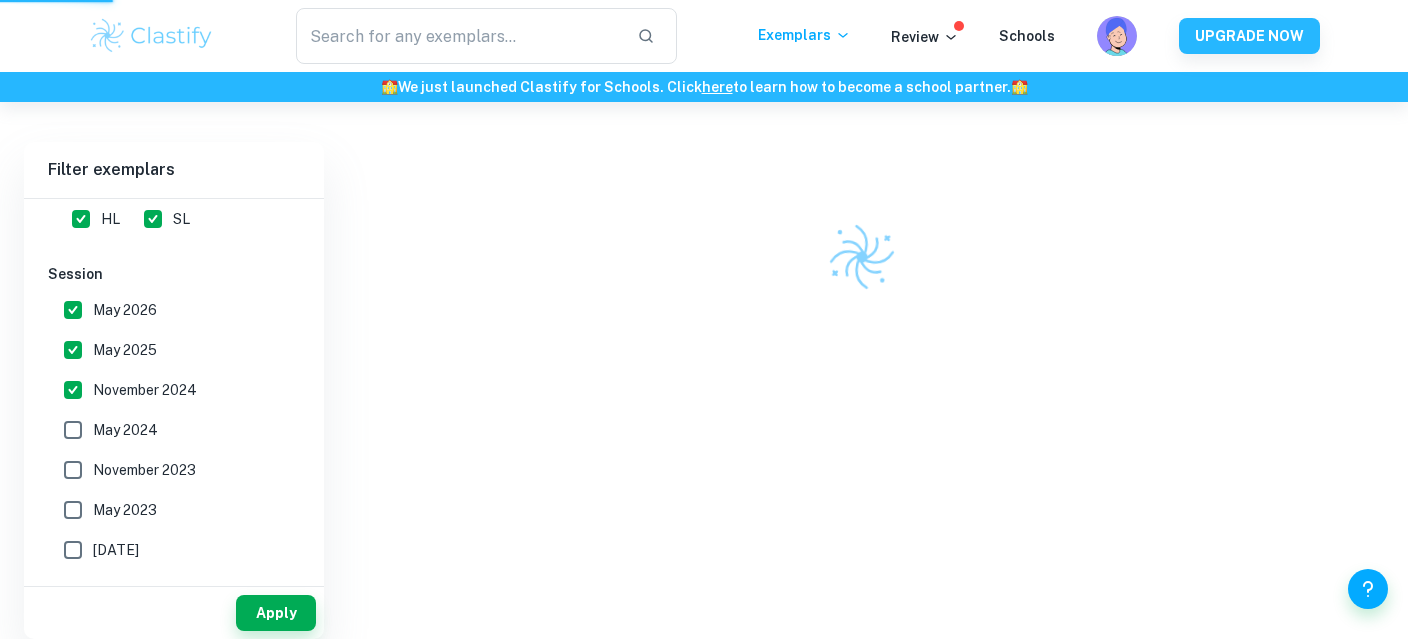 scroll, scrollTop: 532, scrollLeft: 0, axis: vertical 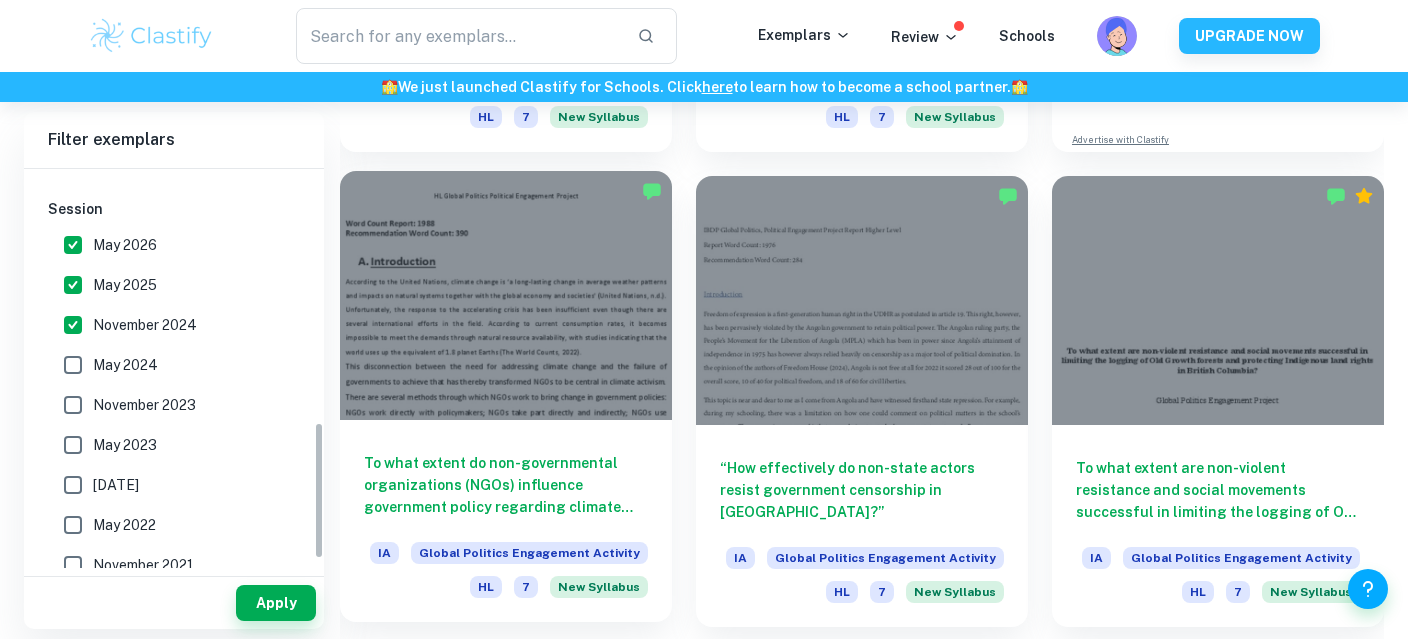 drag, startPoint x: 318, startPoint y: 204, endPoint x: 374, endPoint y: 376, distance: 180.8867 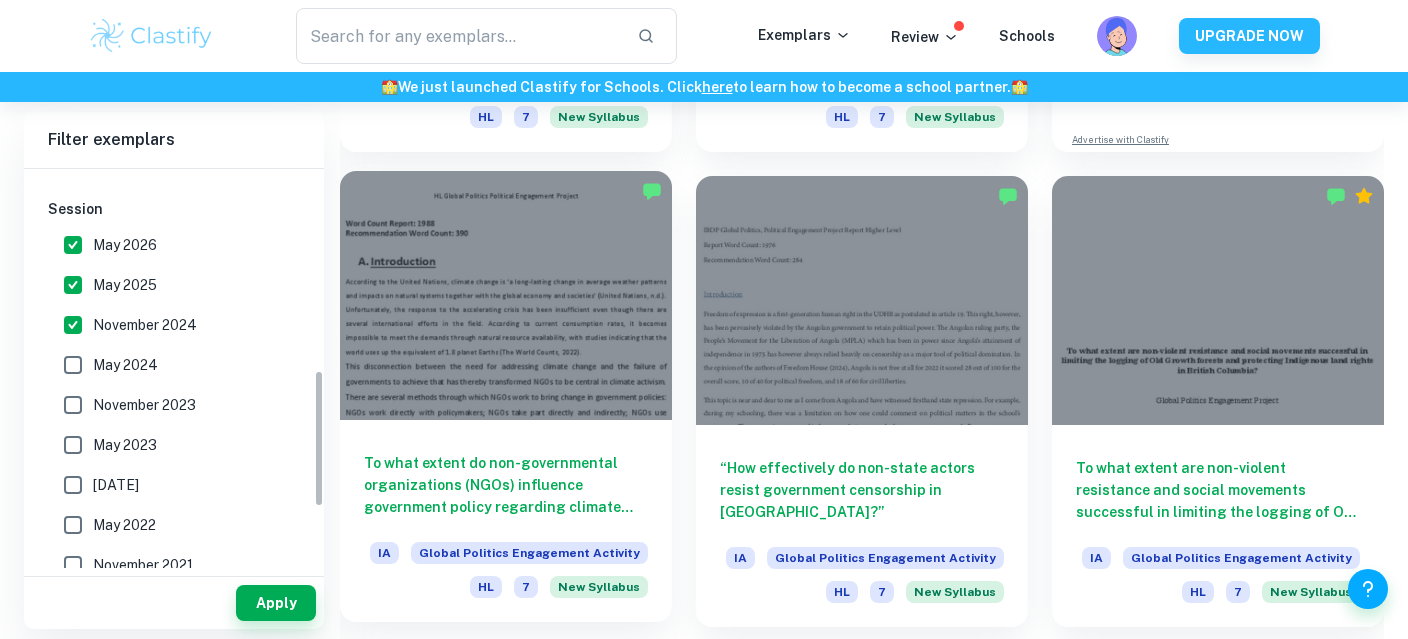 scroll, scrollTop: 582, scrollLeft: 0, axis: vertical 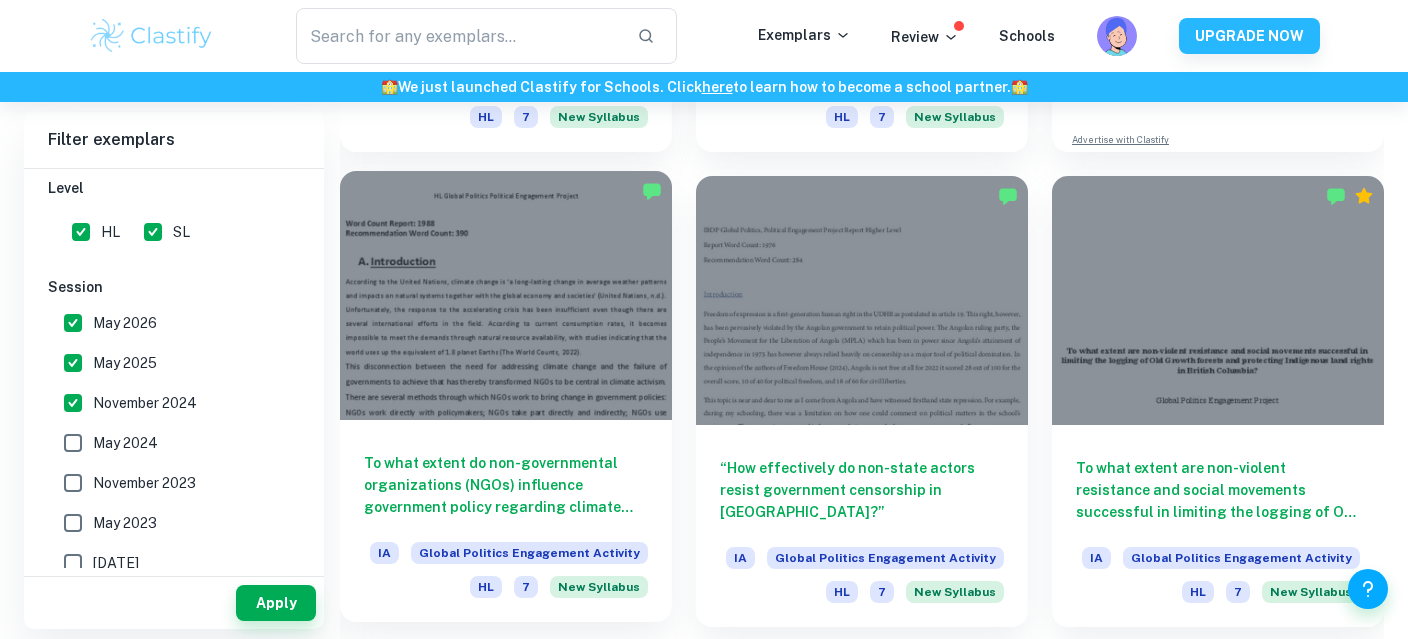 click at bounding box center [506, 295] 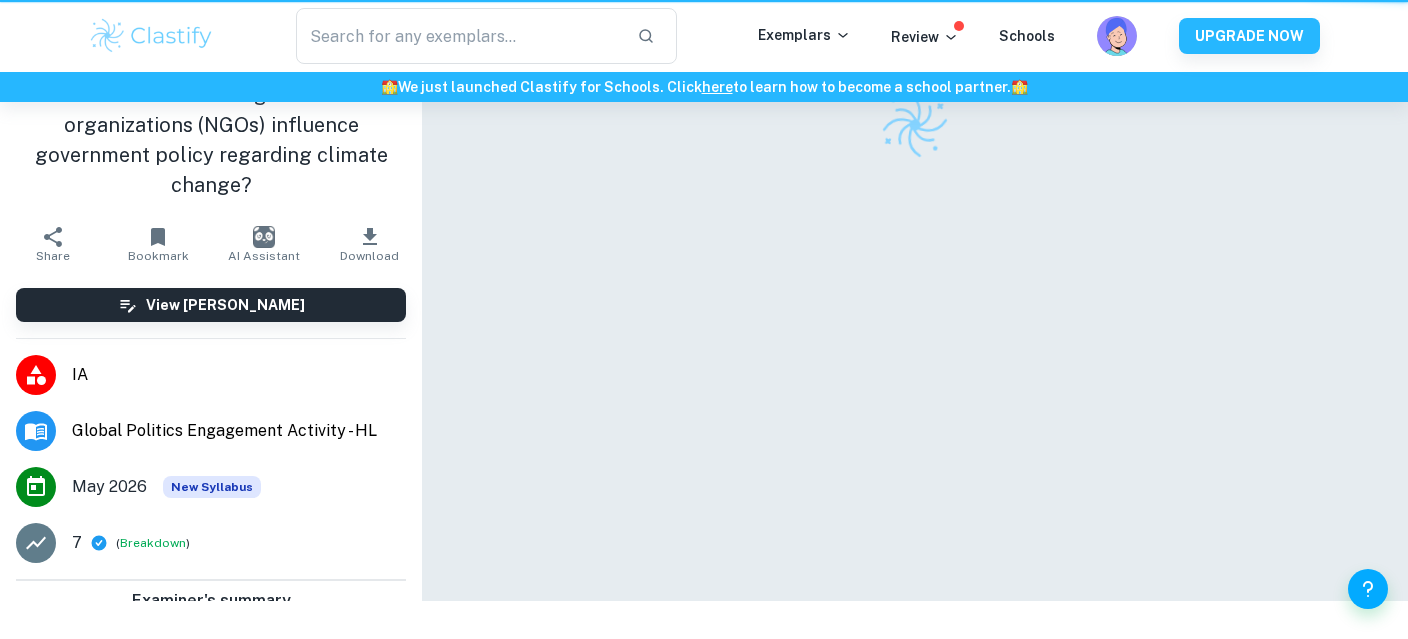 scroll, scrollTop: 0, scrollLeft: 0, axis: both 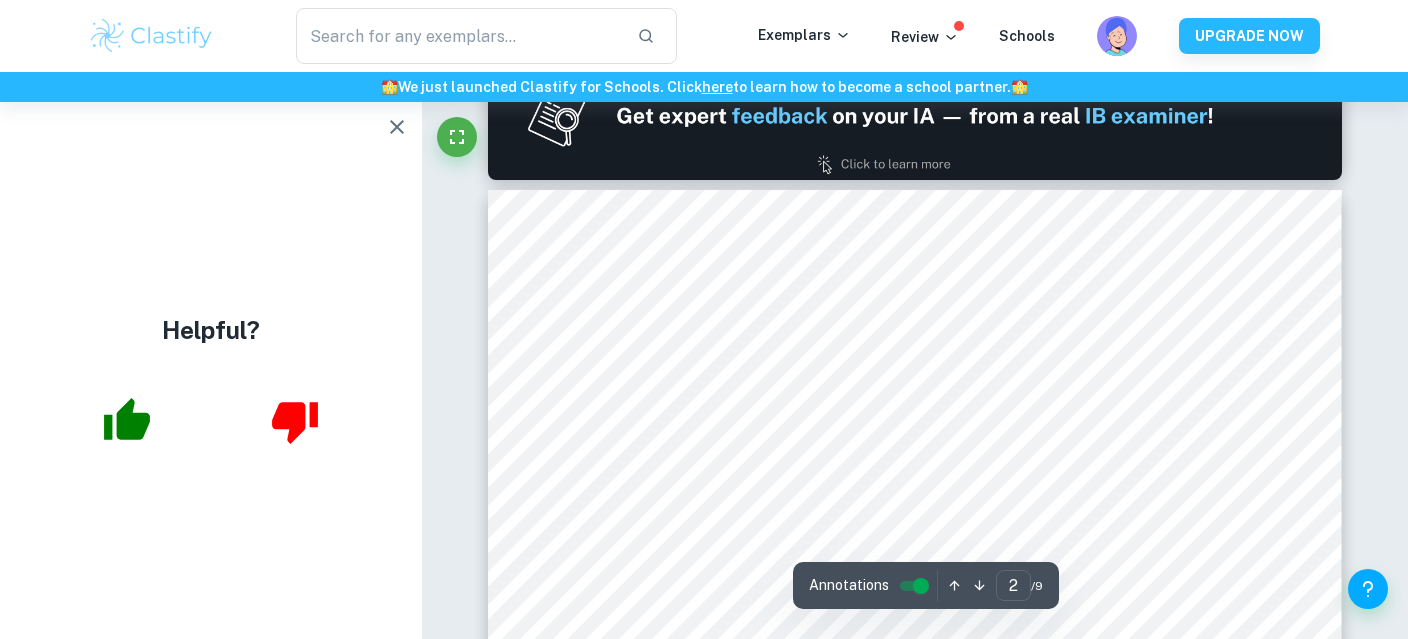 type on "1" 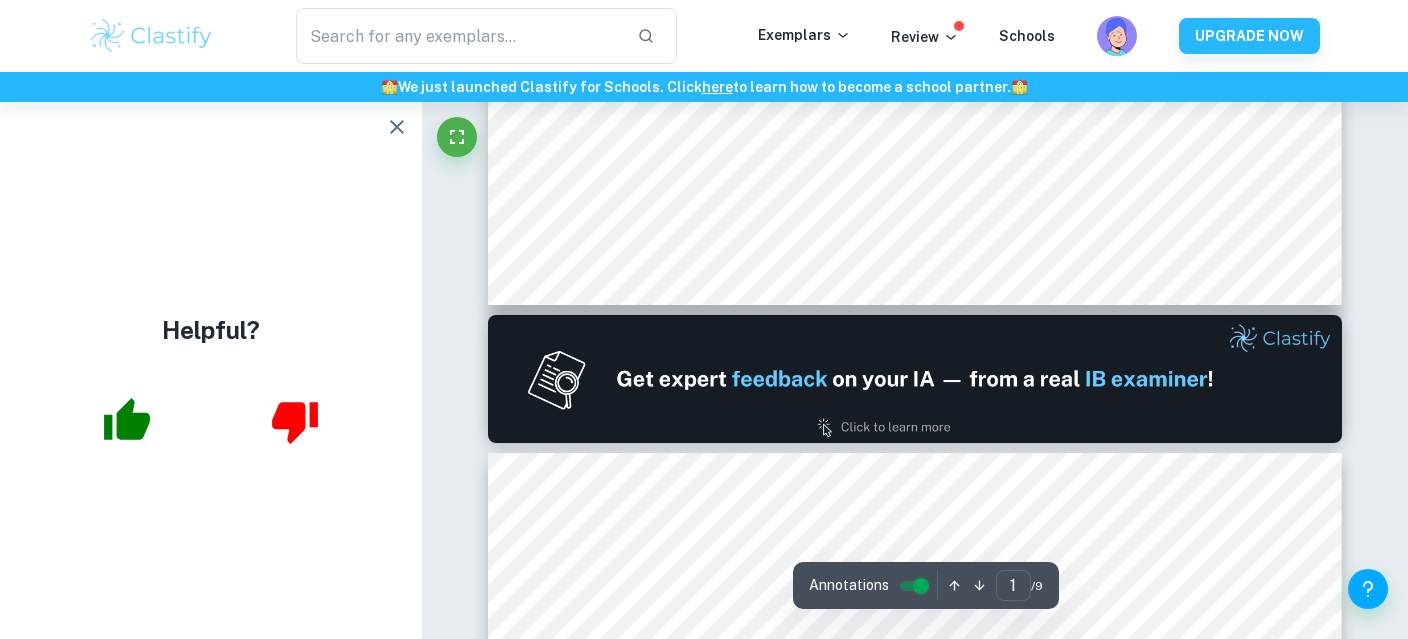 scroll, scrollTop: 964, scrollLeft: 0, axis: vertical 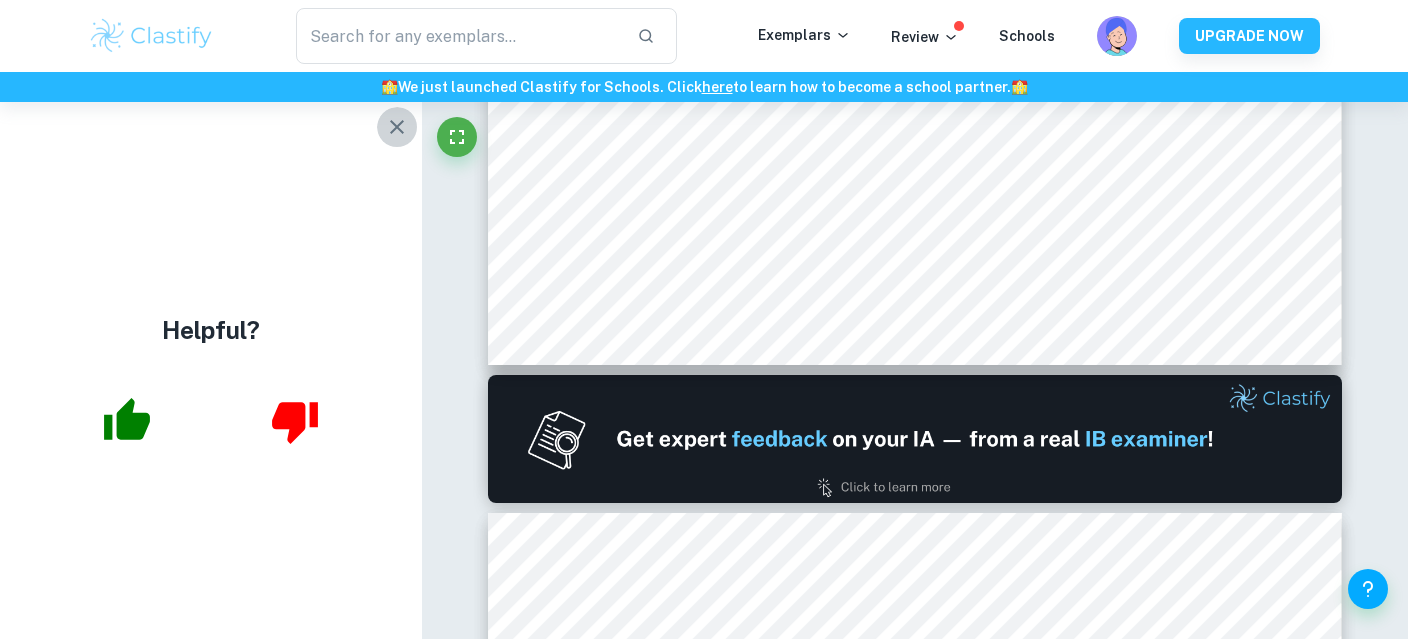 click 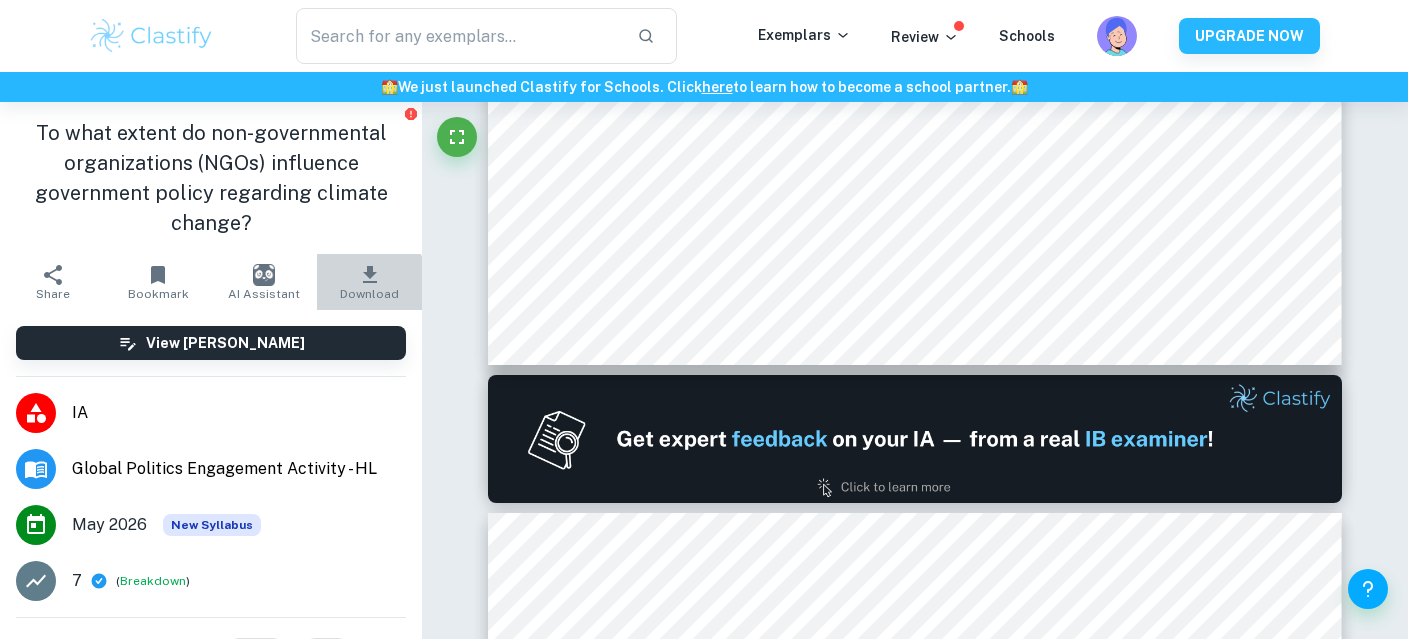 click on "Download" at bounding box center [369, 294] 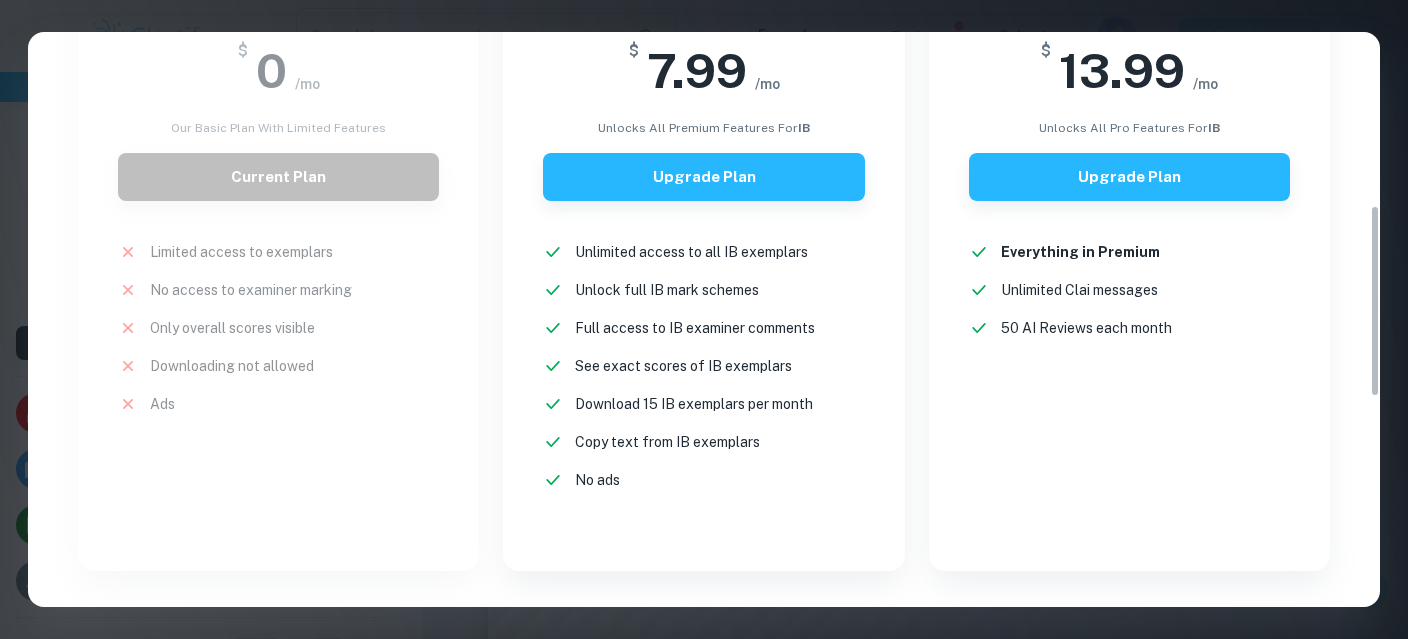 scroll, scrollTop: 518, scrollLeft: 0, axis: vertical 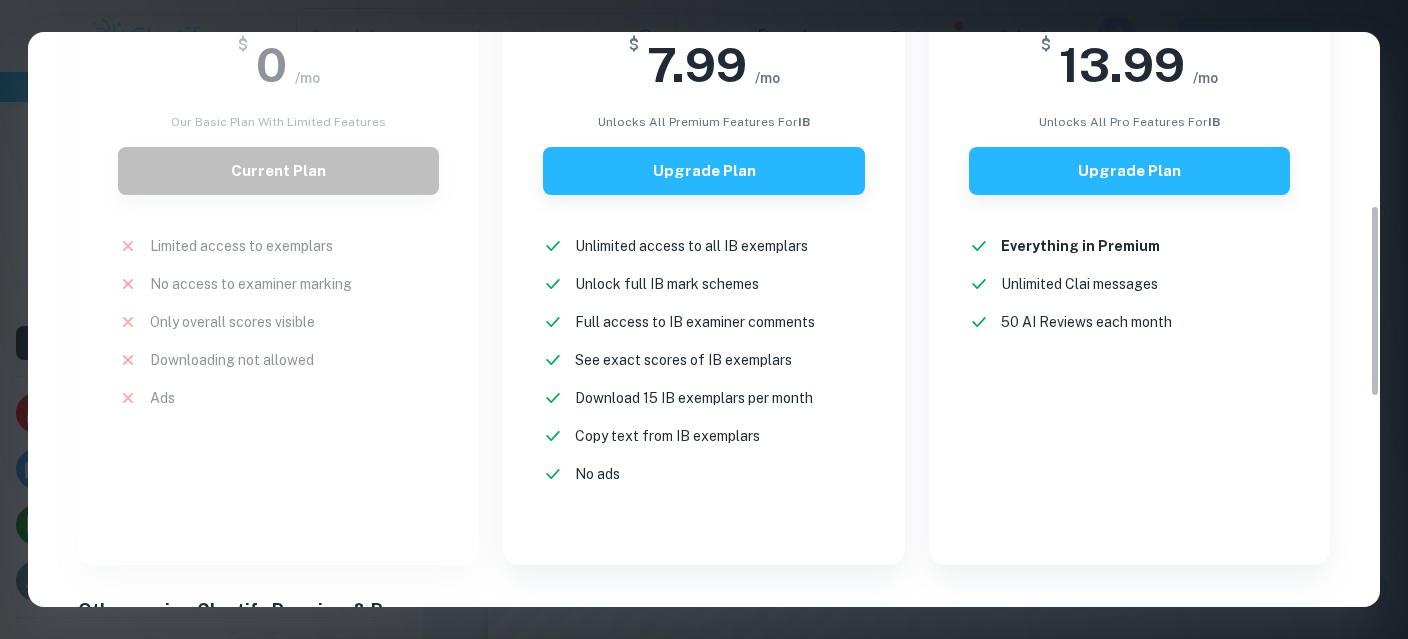 drag, startPoint x: 1376, startPoint y: 167, endPoint x: 1376, endPoint y: 341, distance: 174 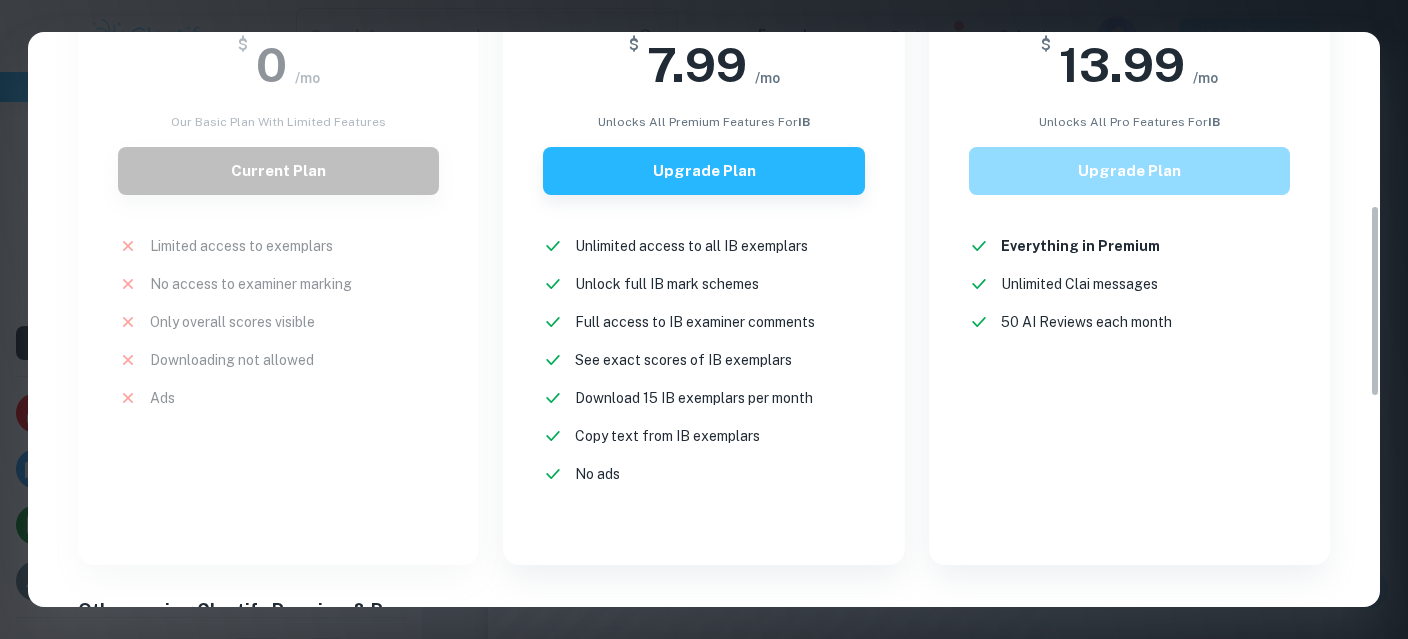 click on "Upgrade Plan" at bounding box center (1129, 171) 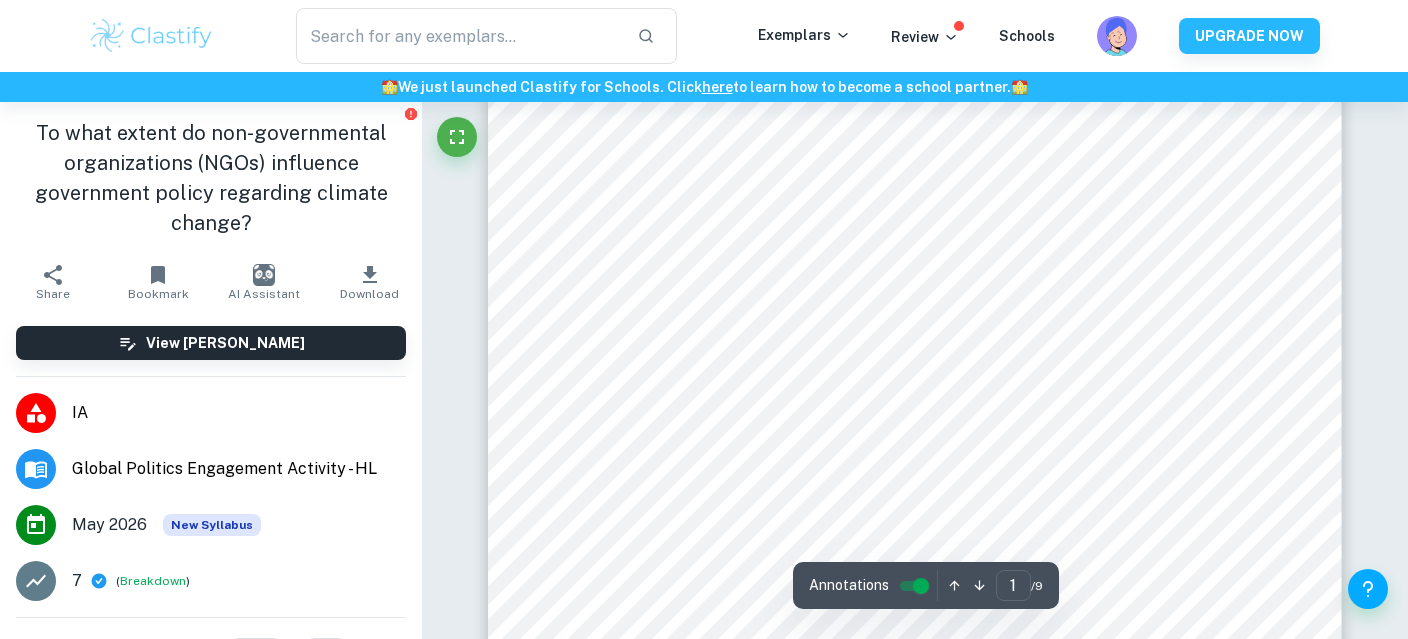 scroll, scrollTop: 0, scrollLeft: 0, axis: both 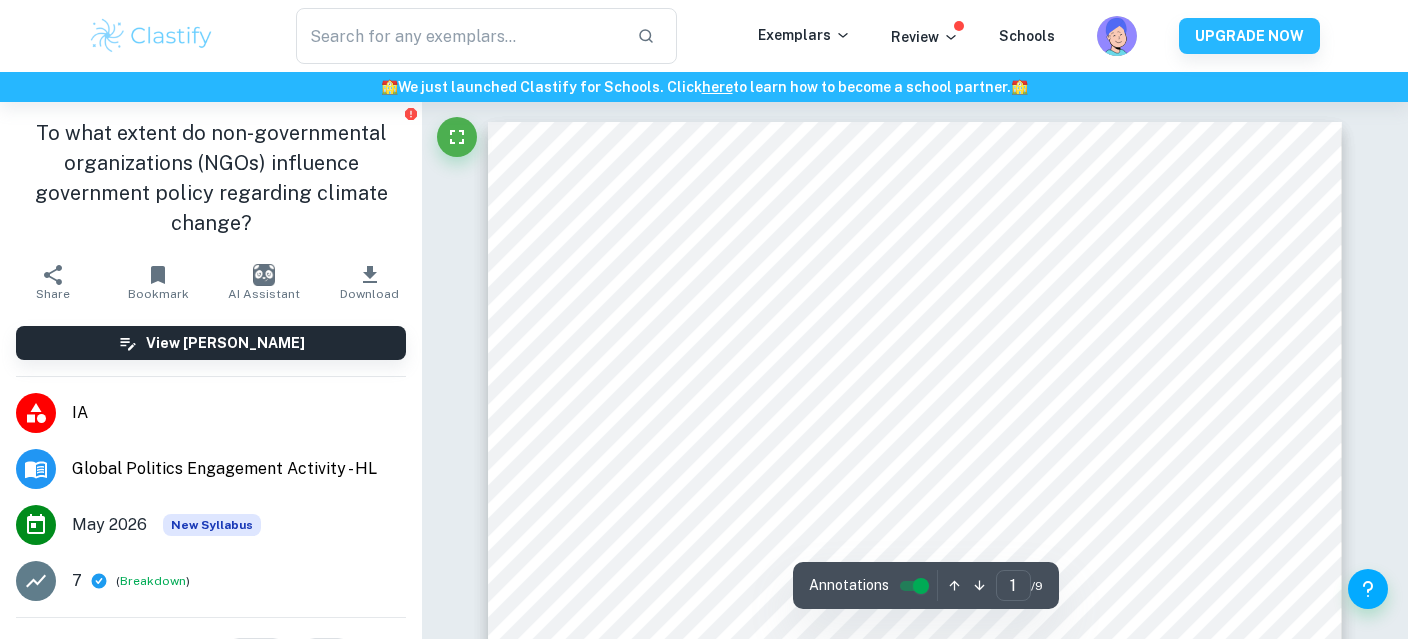click on "To what extent do non-governmental organizations (NGOs) influence government policy regarding climate change?" at bounding box center (211, 178) 